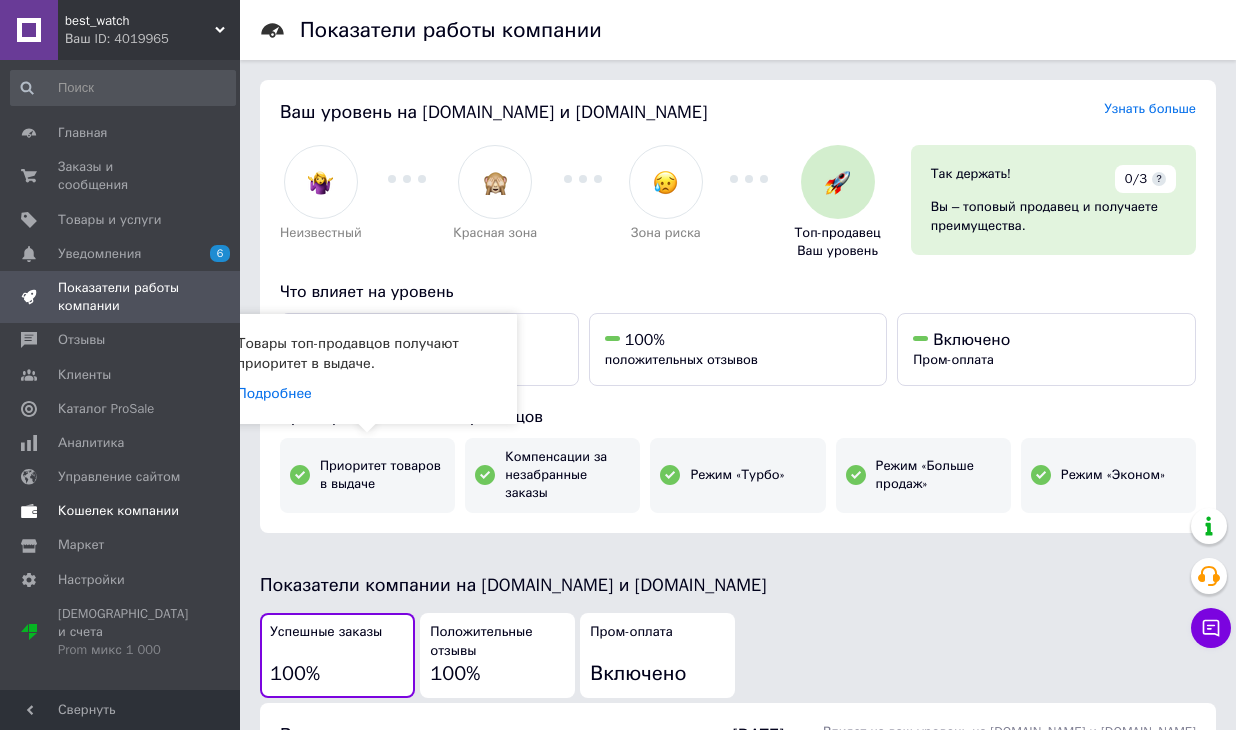 scroll, scrollTop: 0, scrollLeft: 0, axis: both 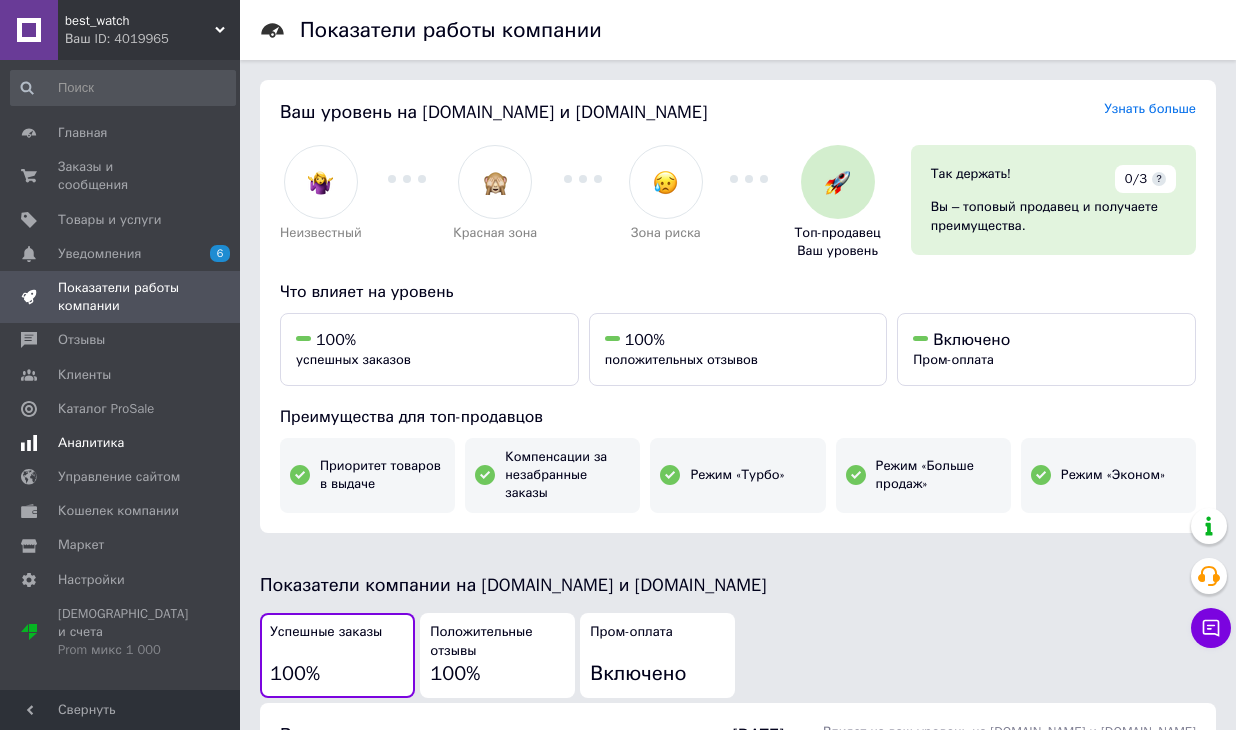 click on "Аналитика" at bounding box center (121, 443) 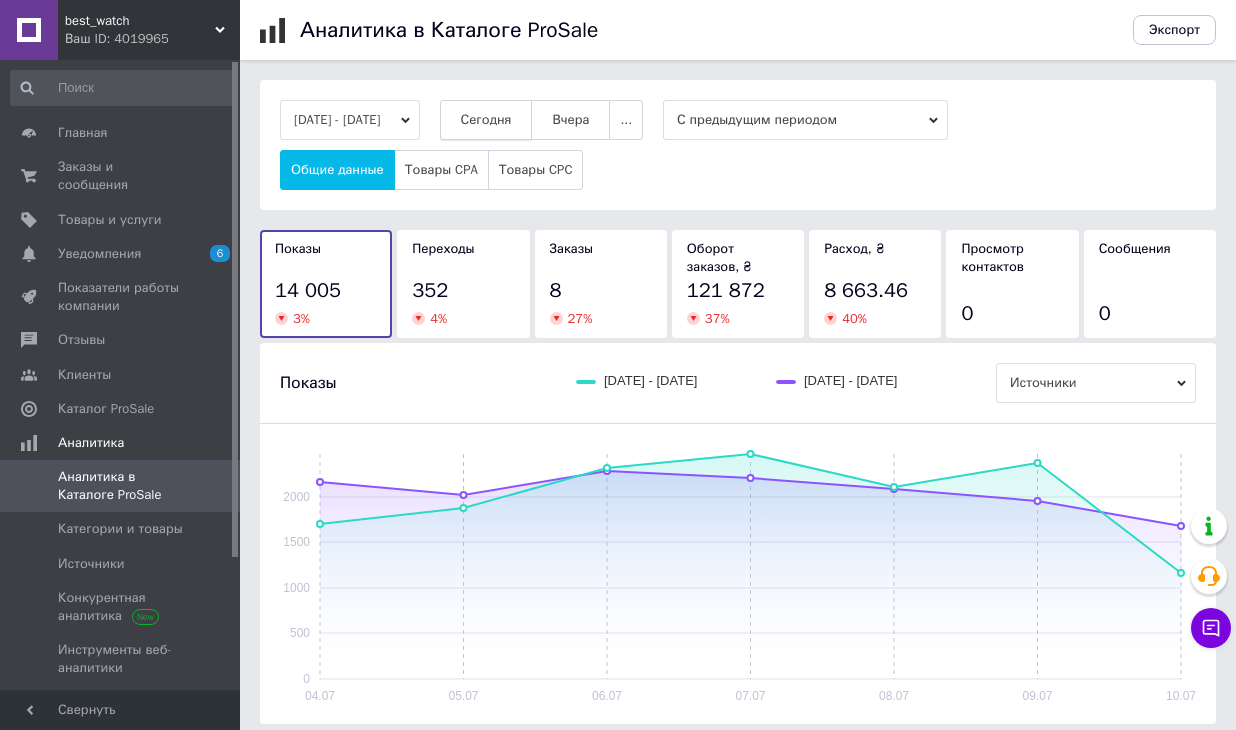 click on "Сегодня" at bounding box center (486, 120) 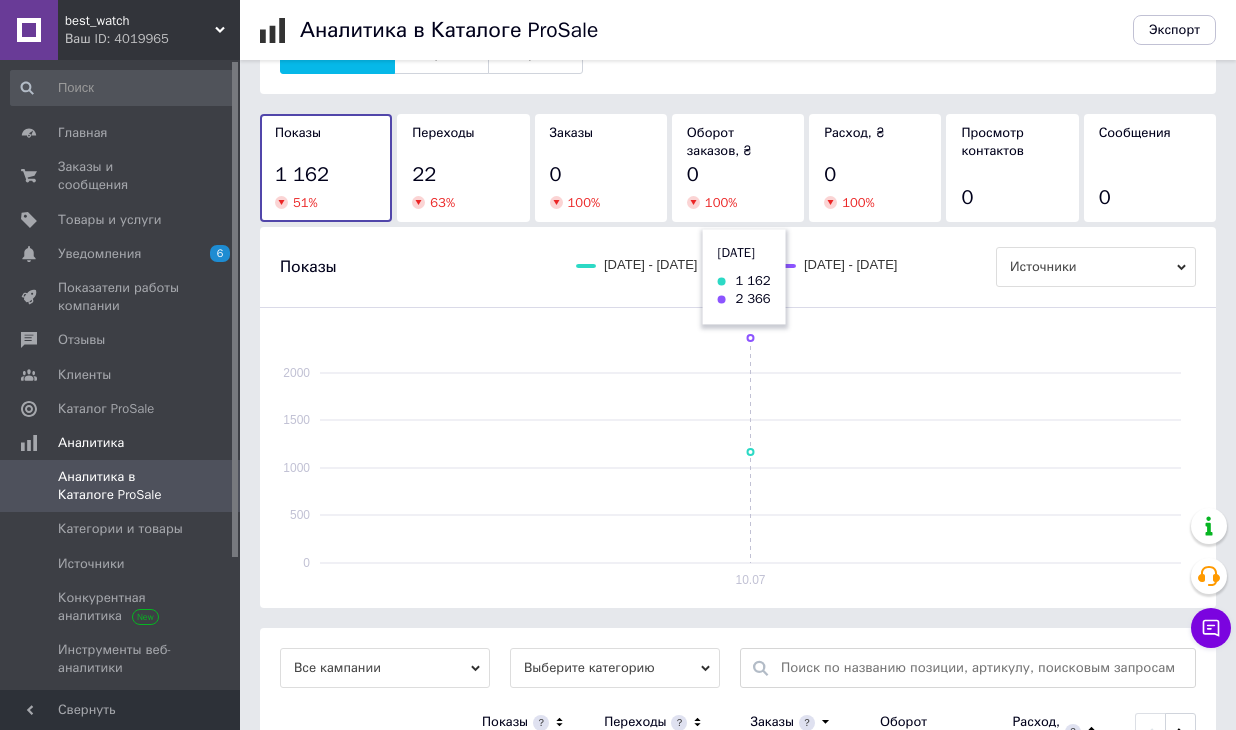scroll, scrollTop: 289, scrollLeft: 0, axis: vertical 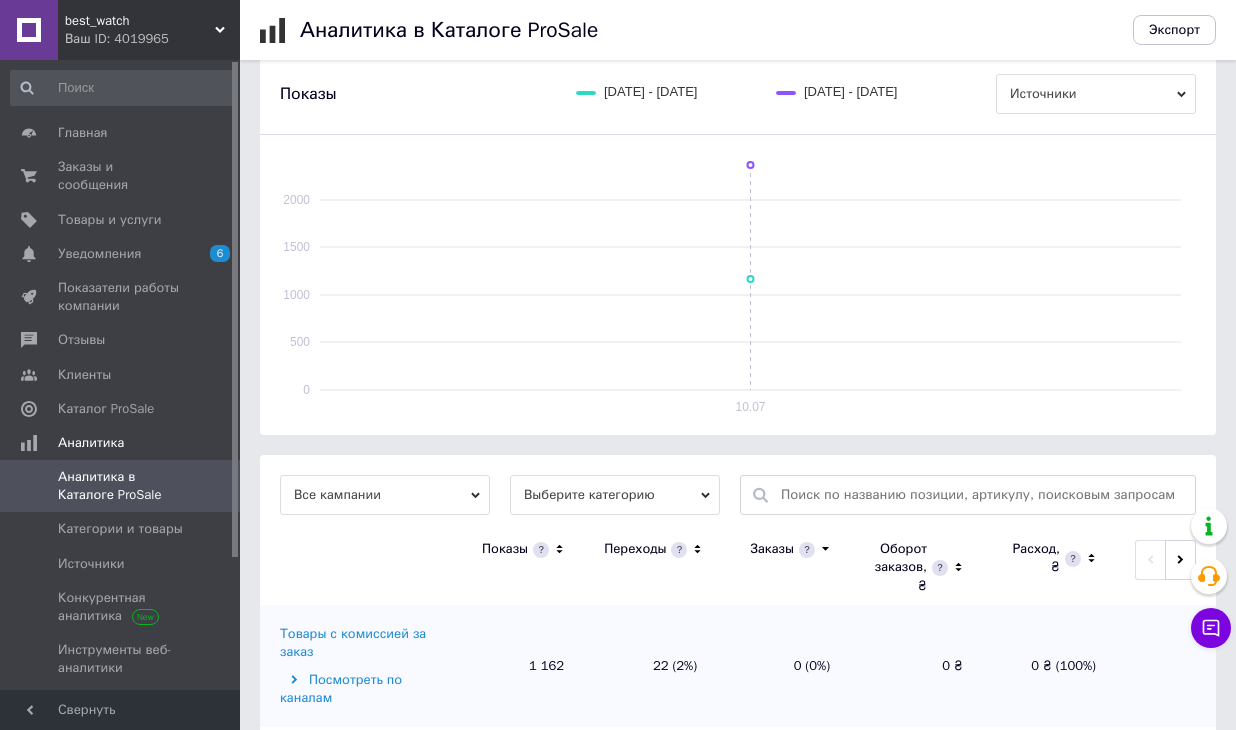 click on "Выберите категорию" at bounding box center (615, 495) 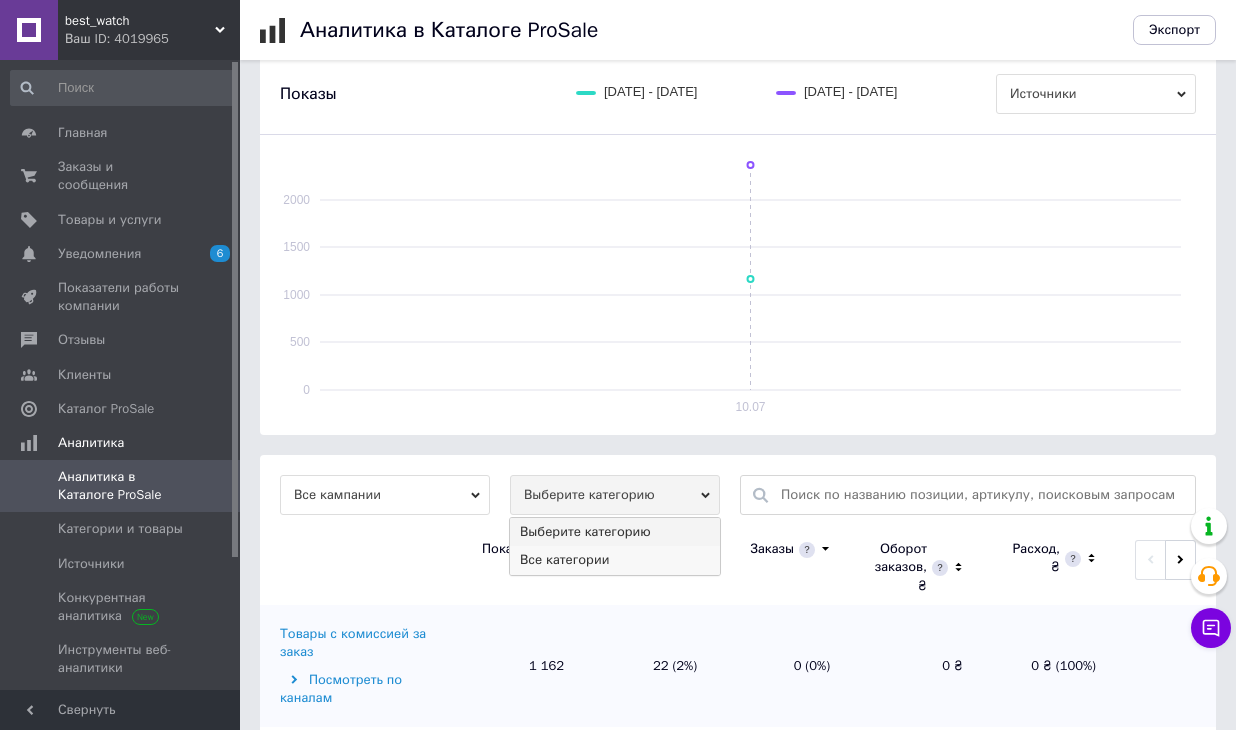 click on "Все категории" at bounding box center [615, 560] 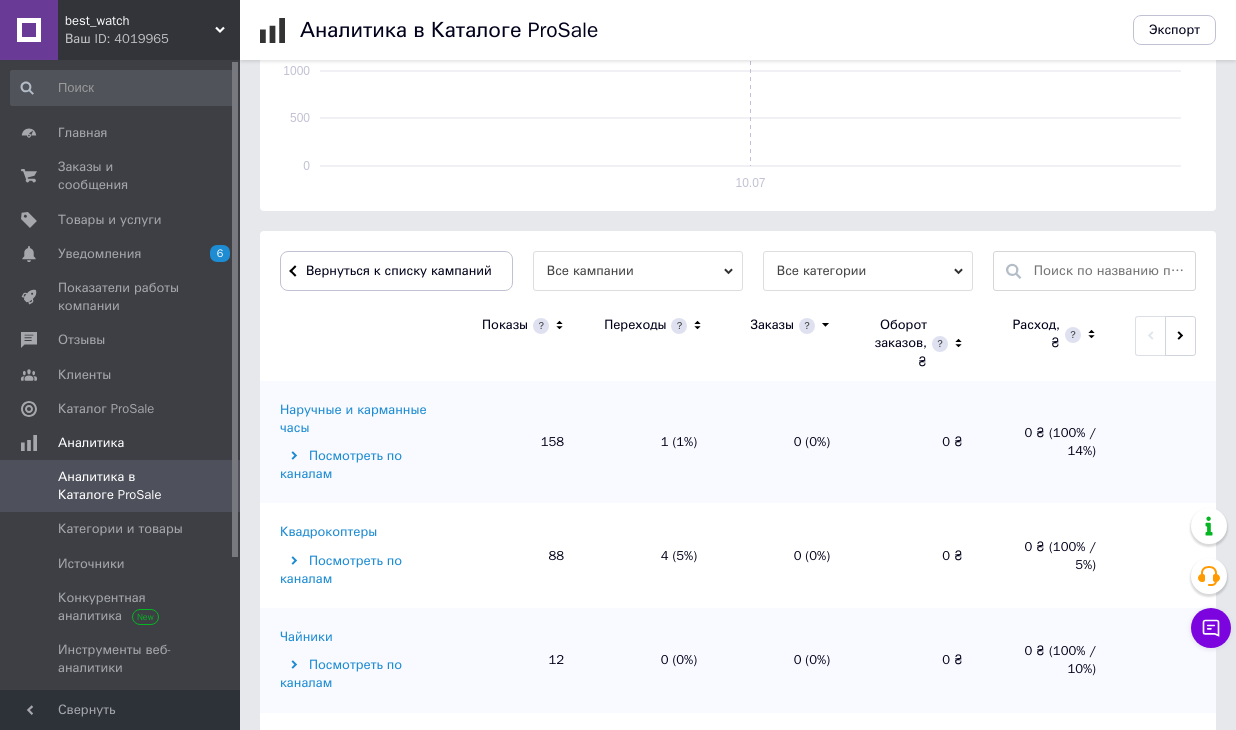 scroll, scrollTop: 589, scrollLeft: 0, axis: vertical 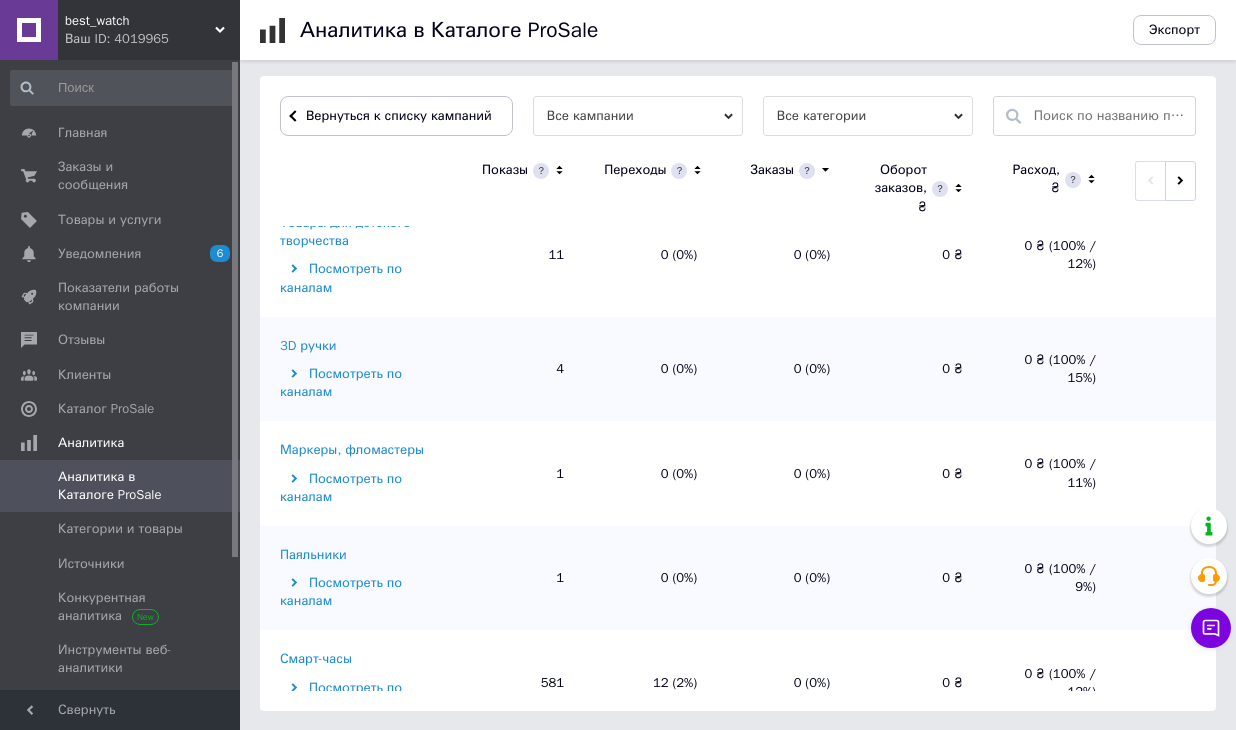 click on "Смарт-часы" at bounding box center (316, 659) 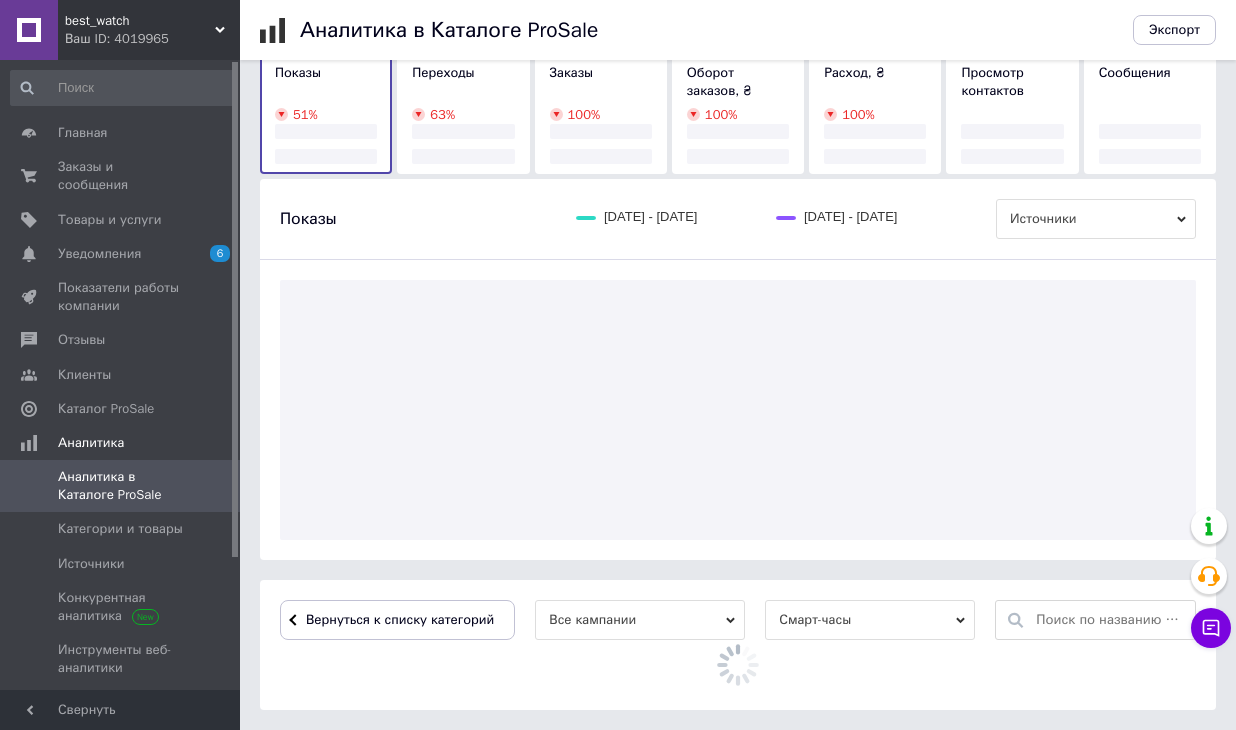 scroll, scrollTop: 649, scrollLeft: 0, axis: vertical 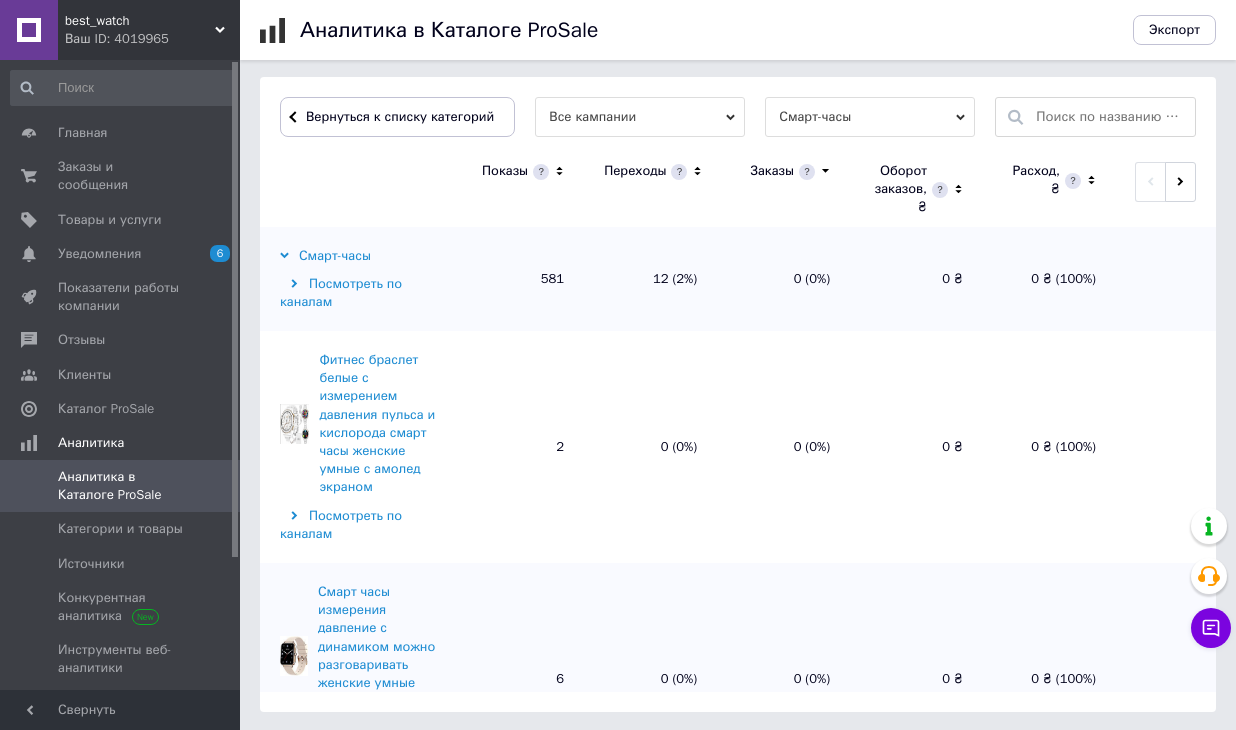 click 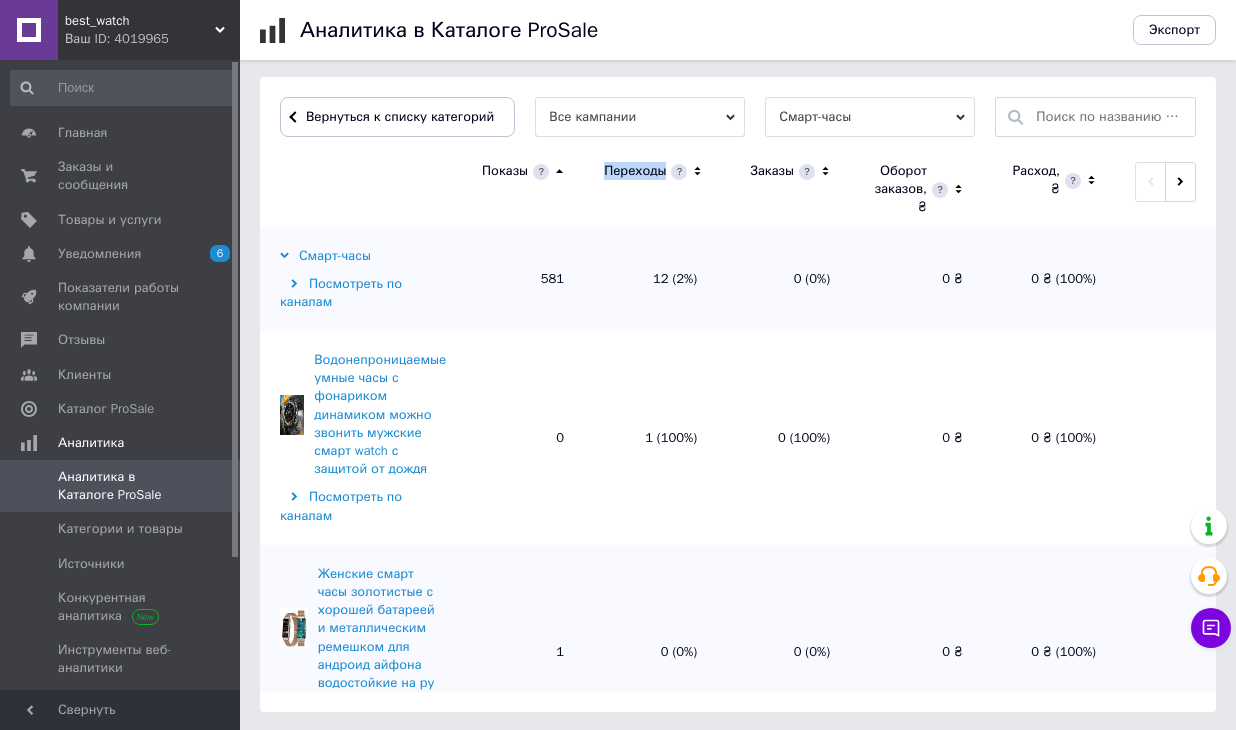 click 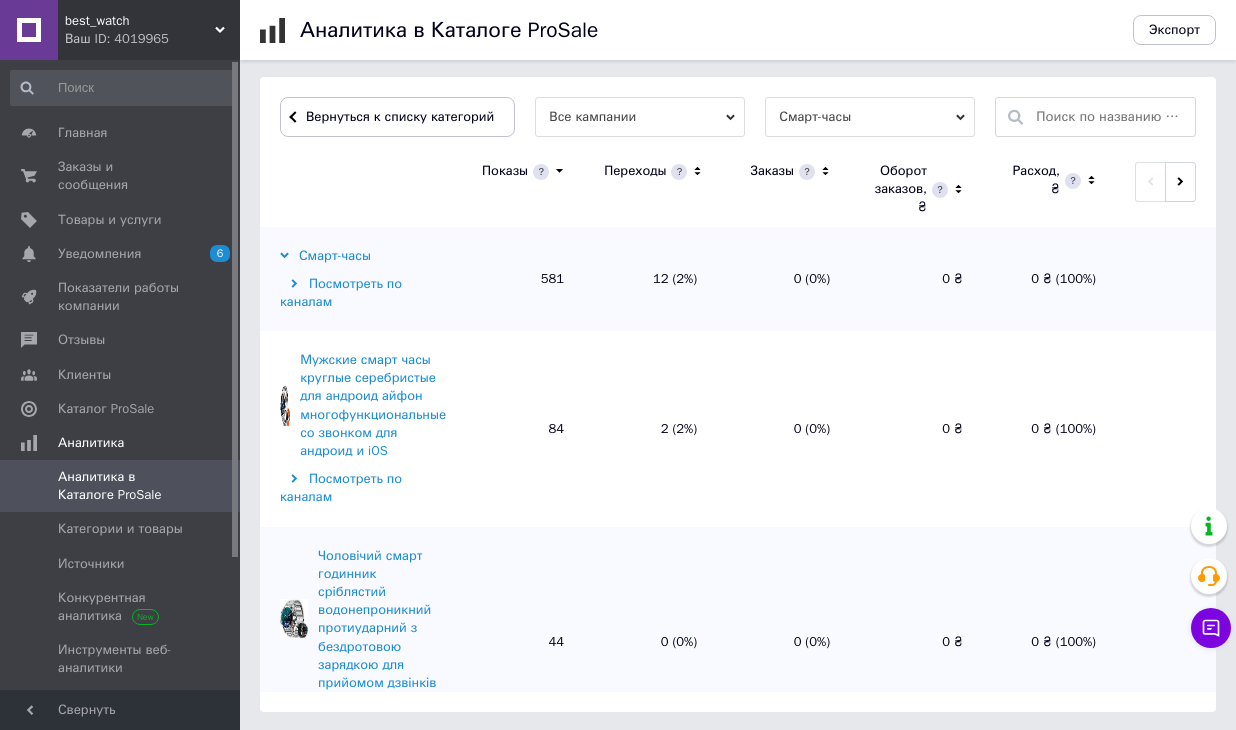 scroll, scrollTop: 650, scrollLeft: 0, axis: vertical 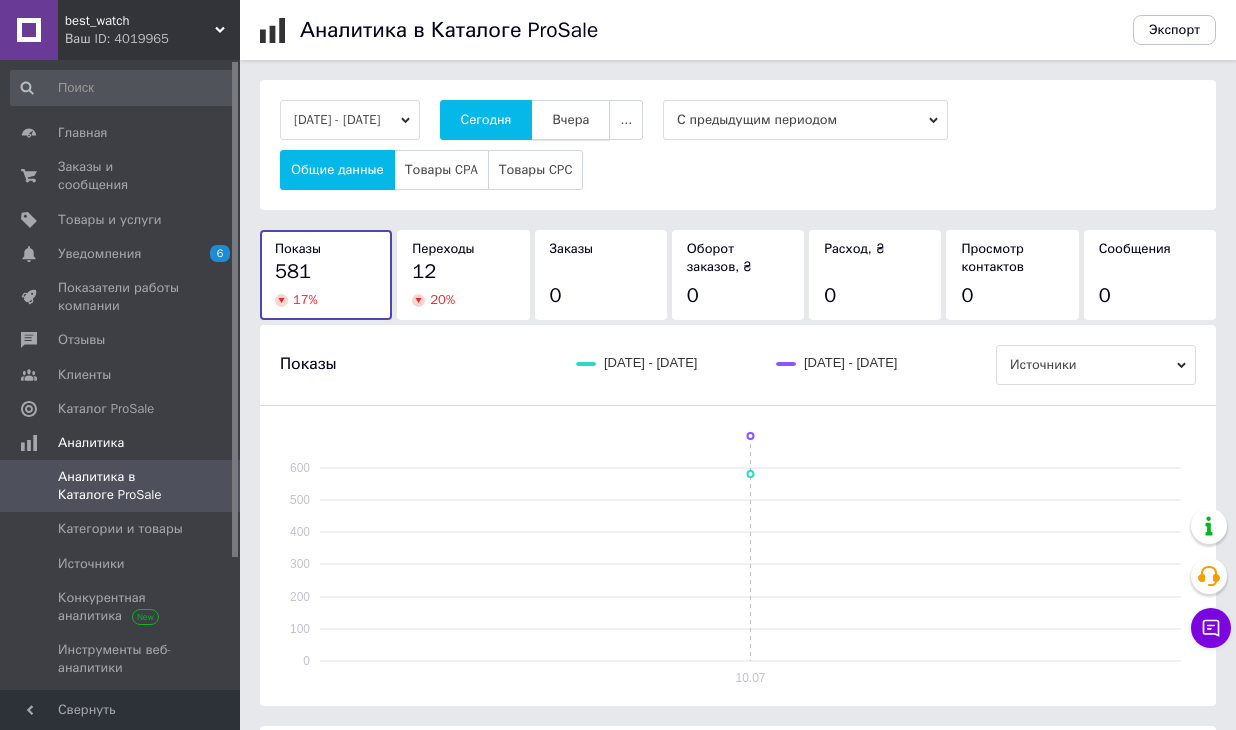 click on "Вчера" at bounding box center [570, 120] 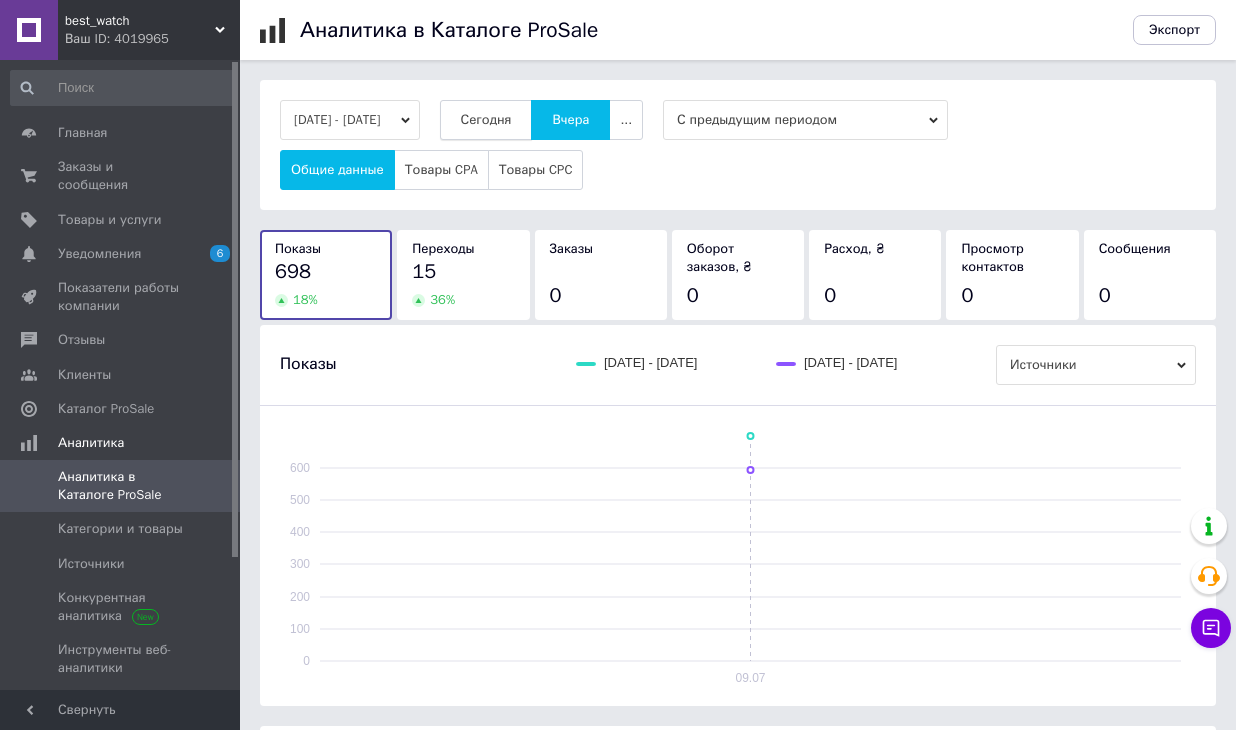 click on "Сегодня" at bounding box center [486, 120] 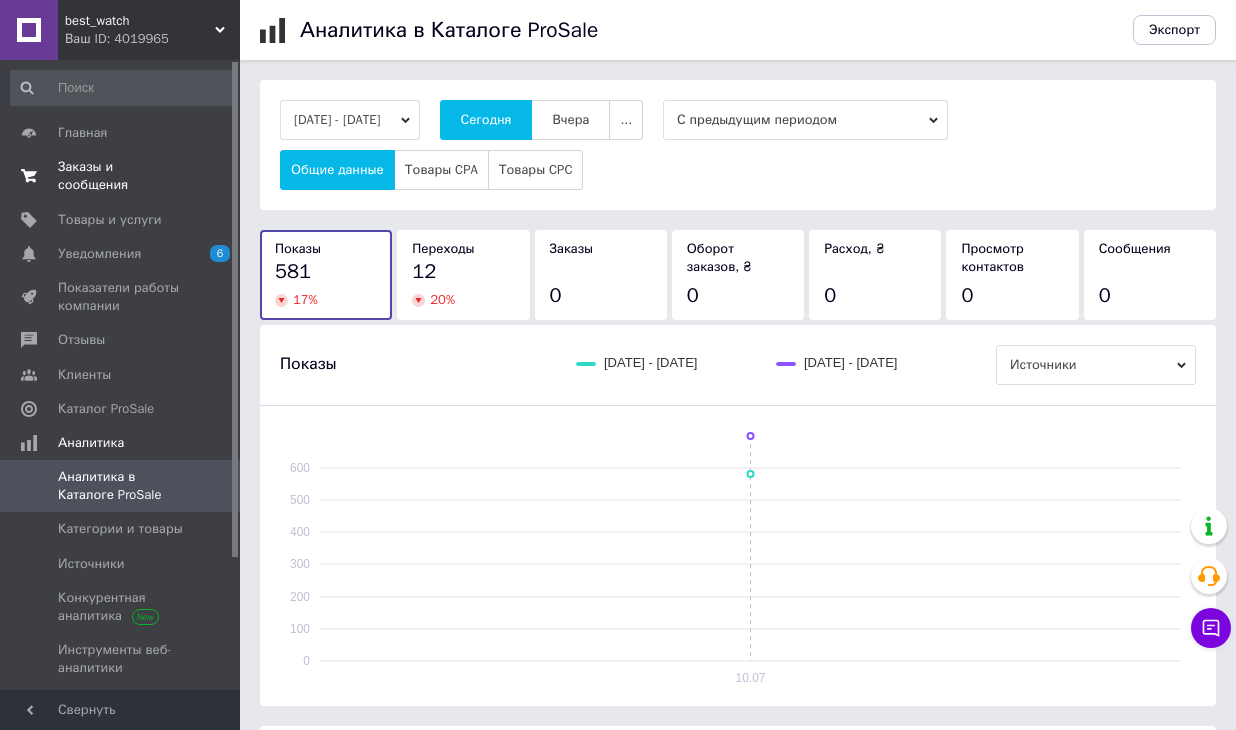 click on "Заказы и сообщения" at bounding box center [121, 176] 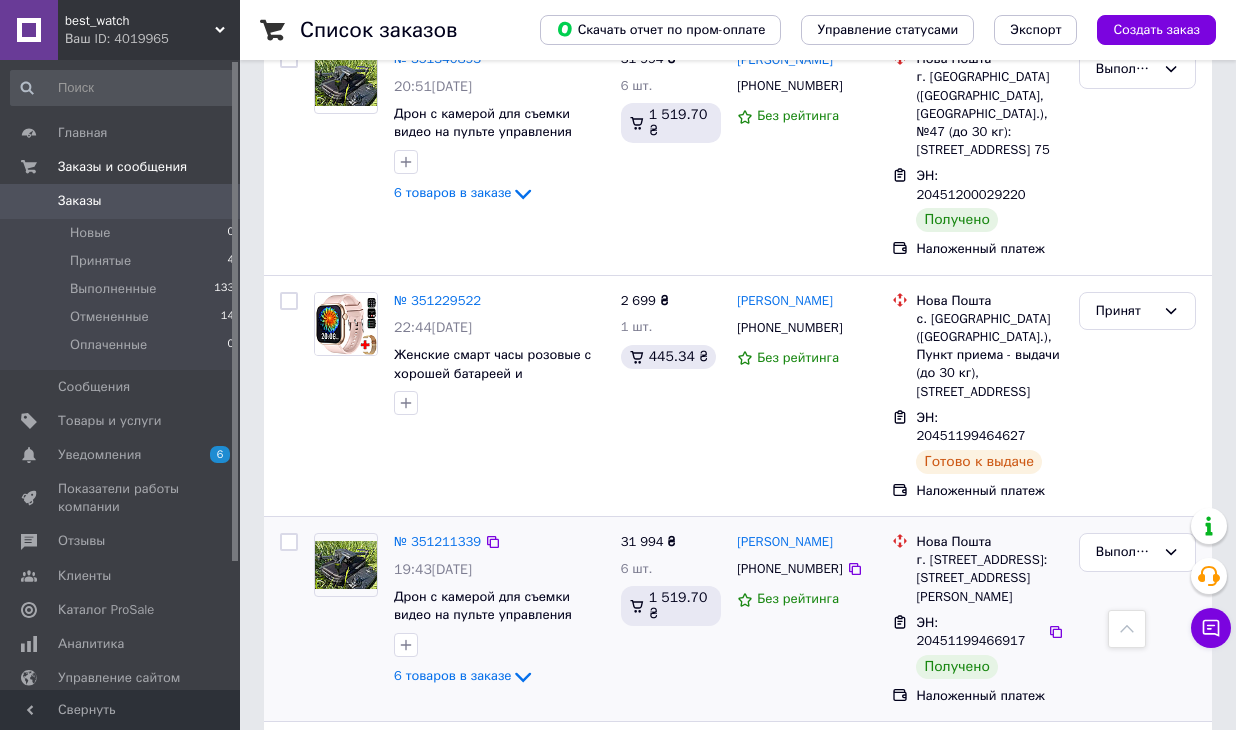 scroll, scrollTop: 1400, scrollLeft: 0, axis: vertical 